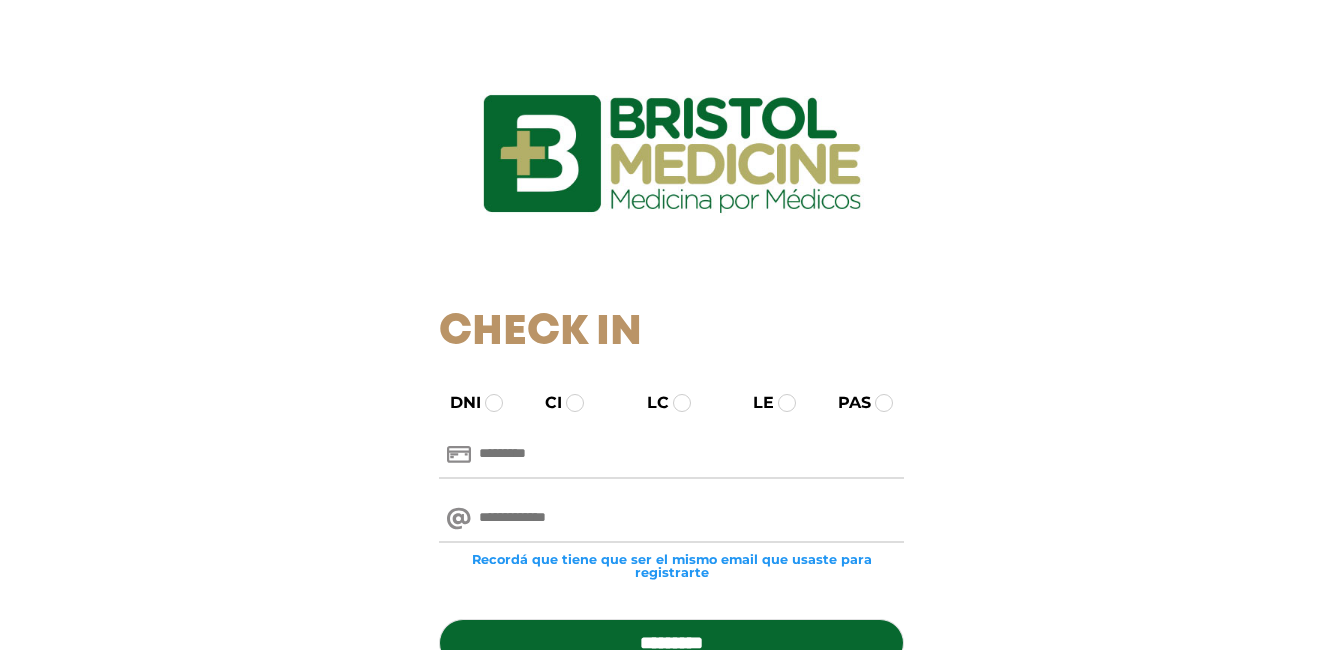 scroll, scrollTop: 0, scrollLeft: 0, axis: both 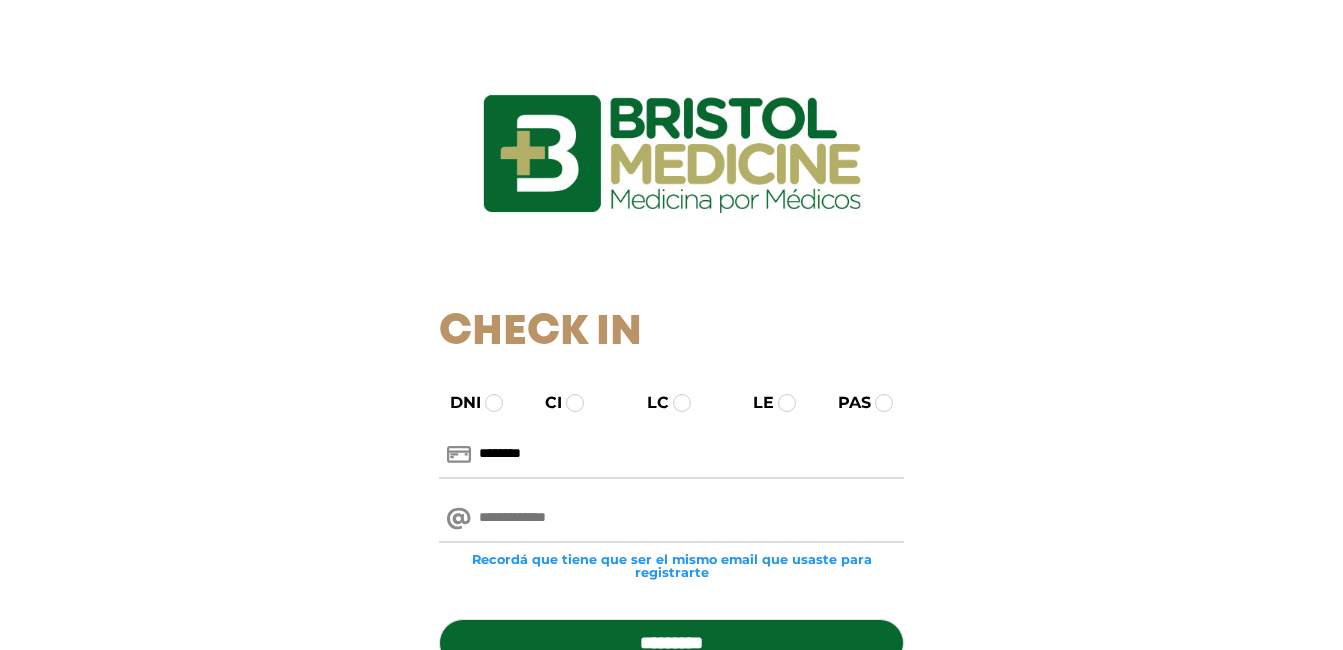 type on "********" 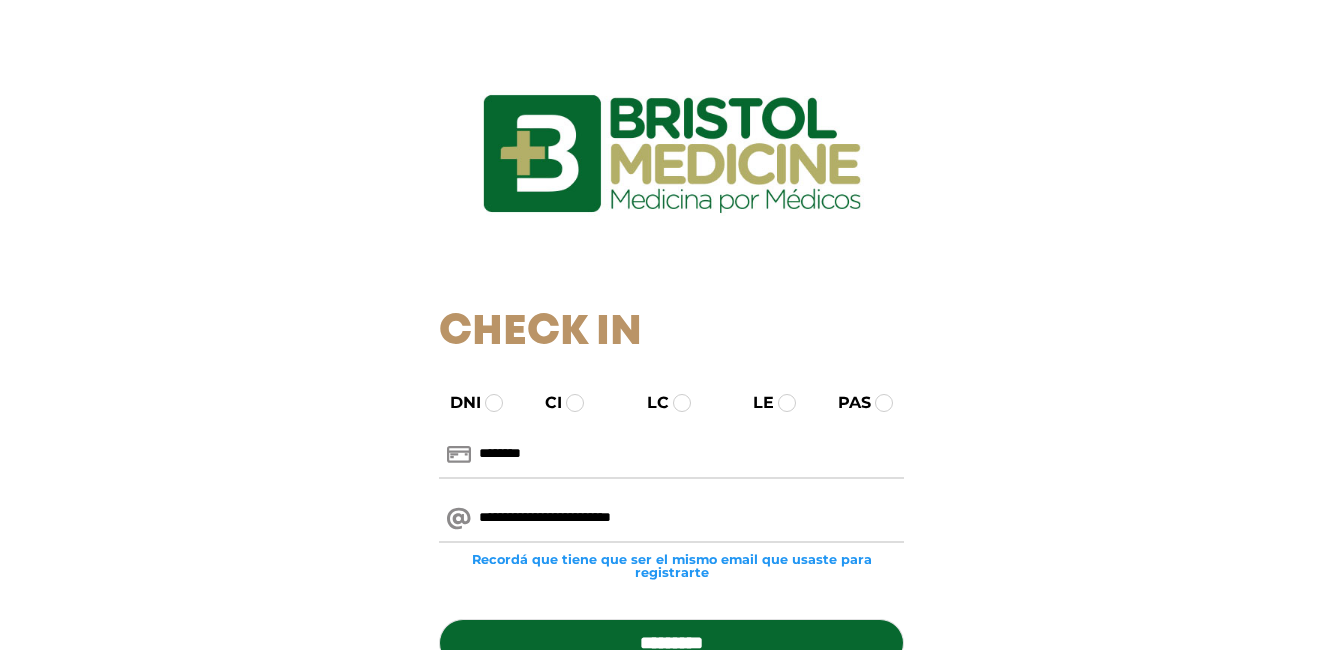 click on "LC" at bounding box center [649, 403] 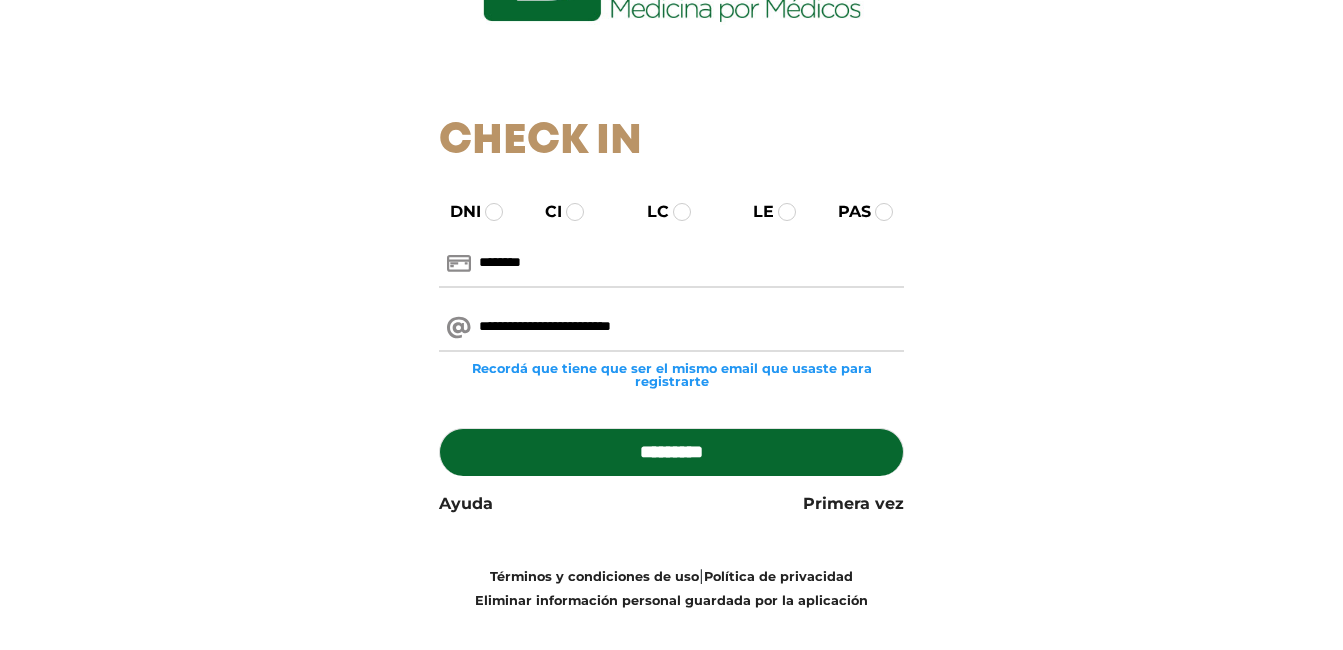 scroll, scrollTop: 195, scrollLeft: 0, axis: vertical 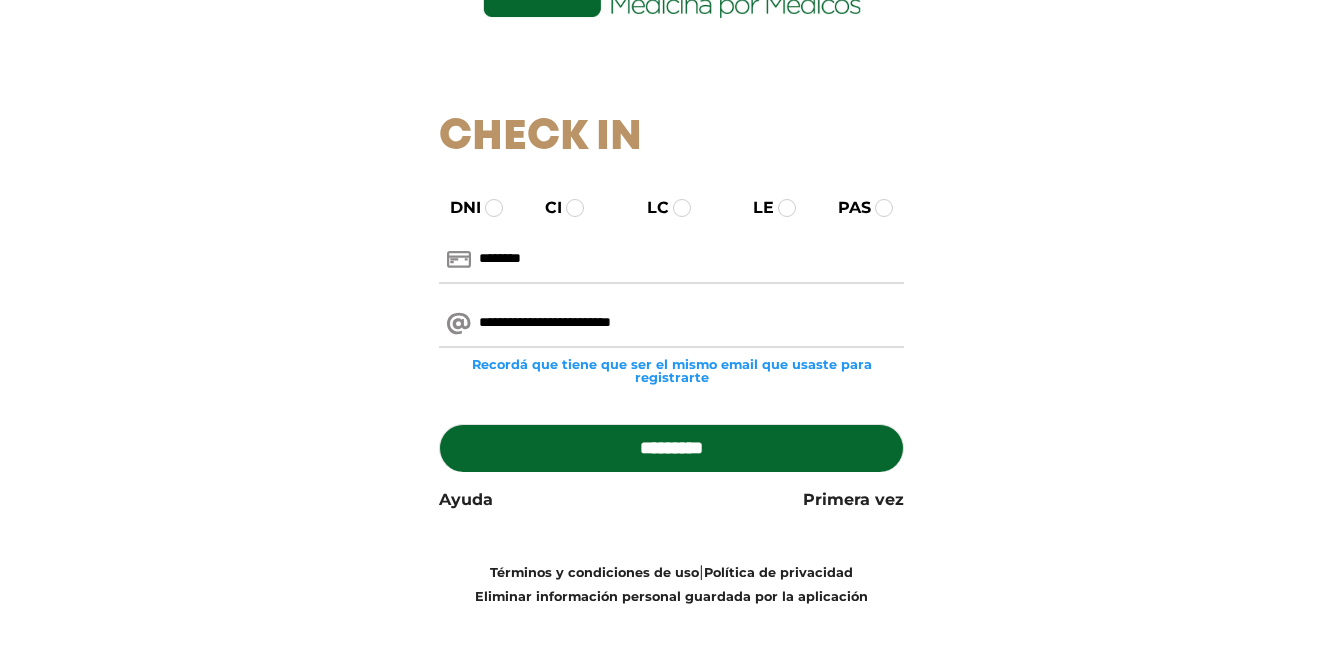 click on "*********" at bounding box center (671, 448) 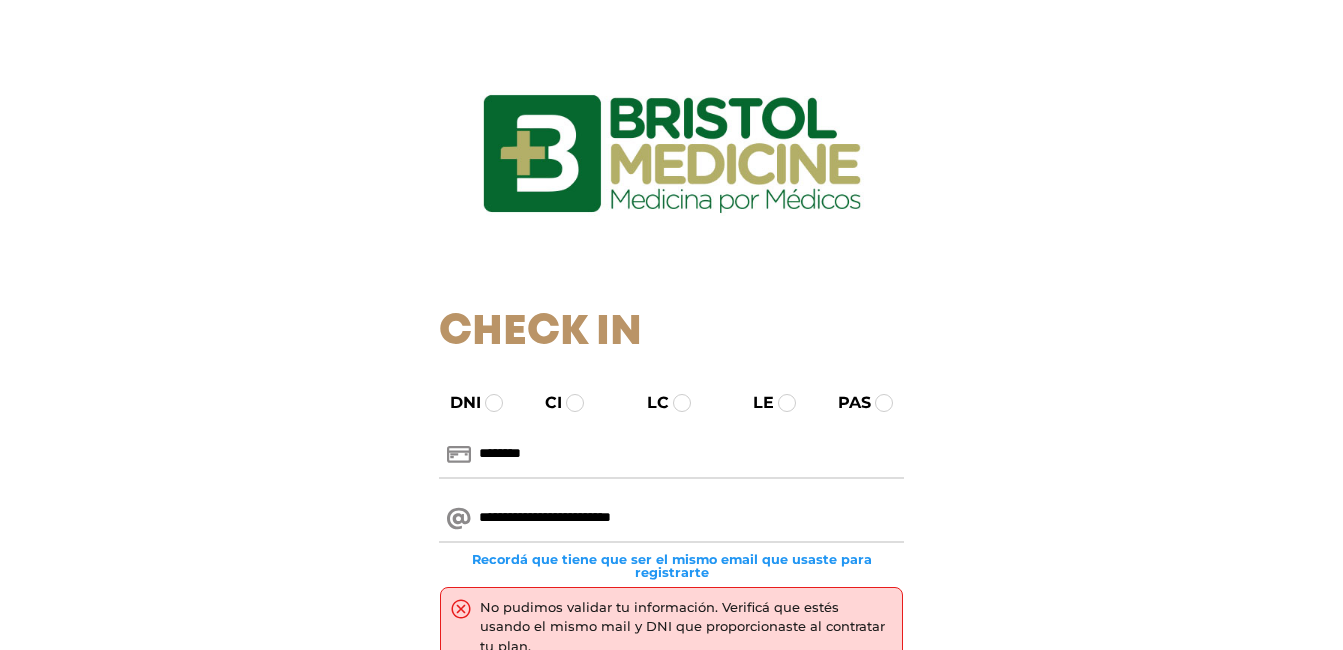 scroll, scrollTop: 0, scrollLeft: 0, axis: both 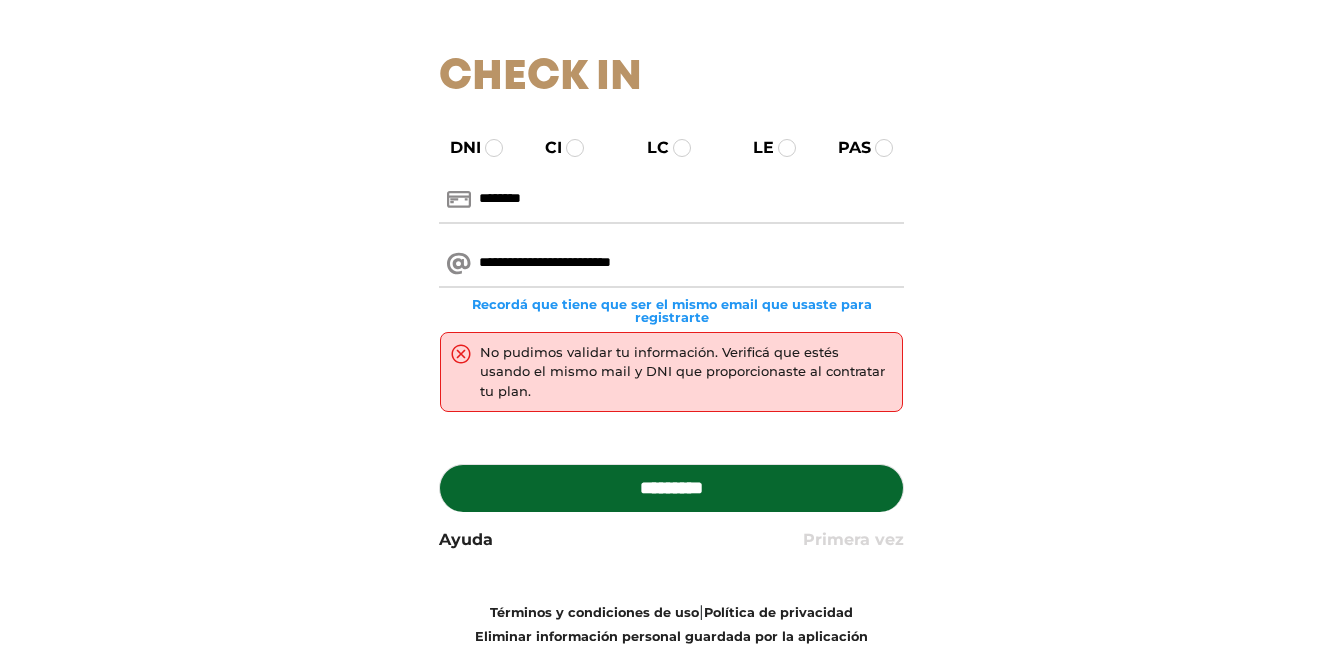 click on "Primera vez" at bounding box center (853, 540) 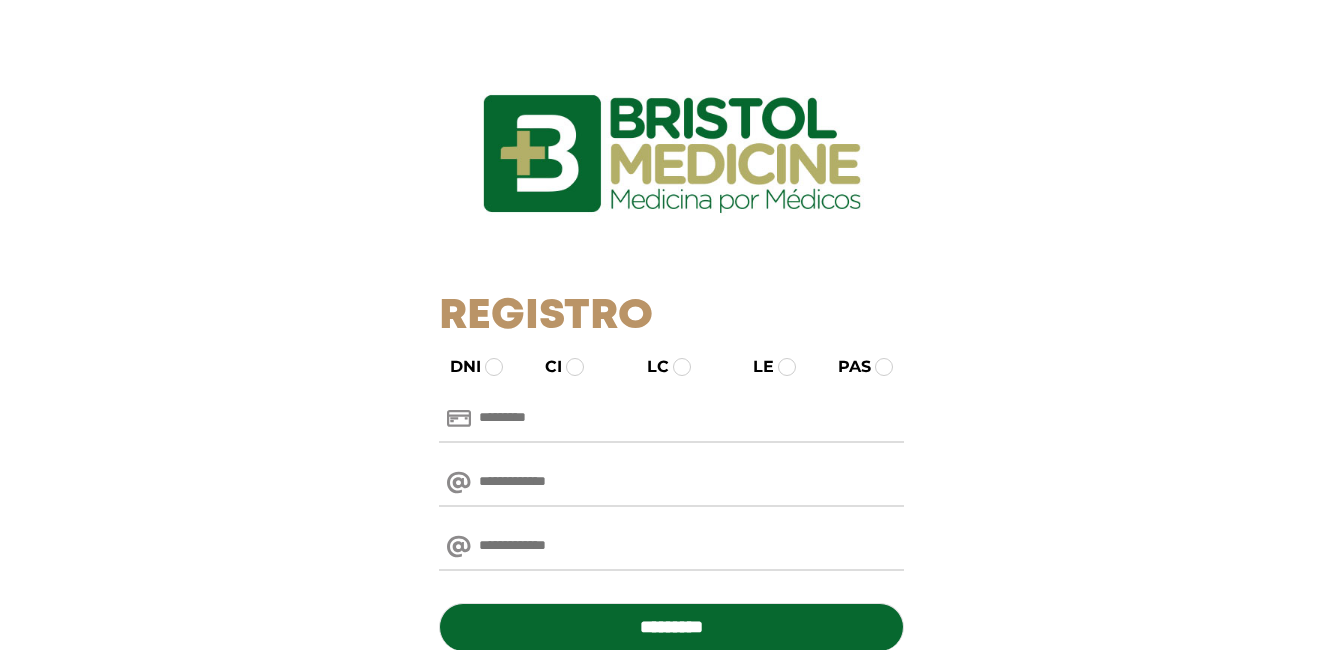 scroll, scrollTop: 0, scrollLeft: 0, axis: both 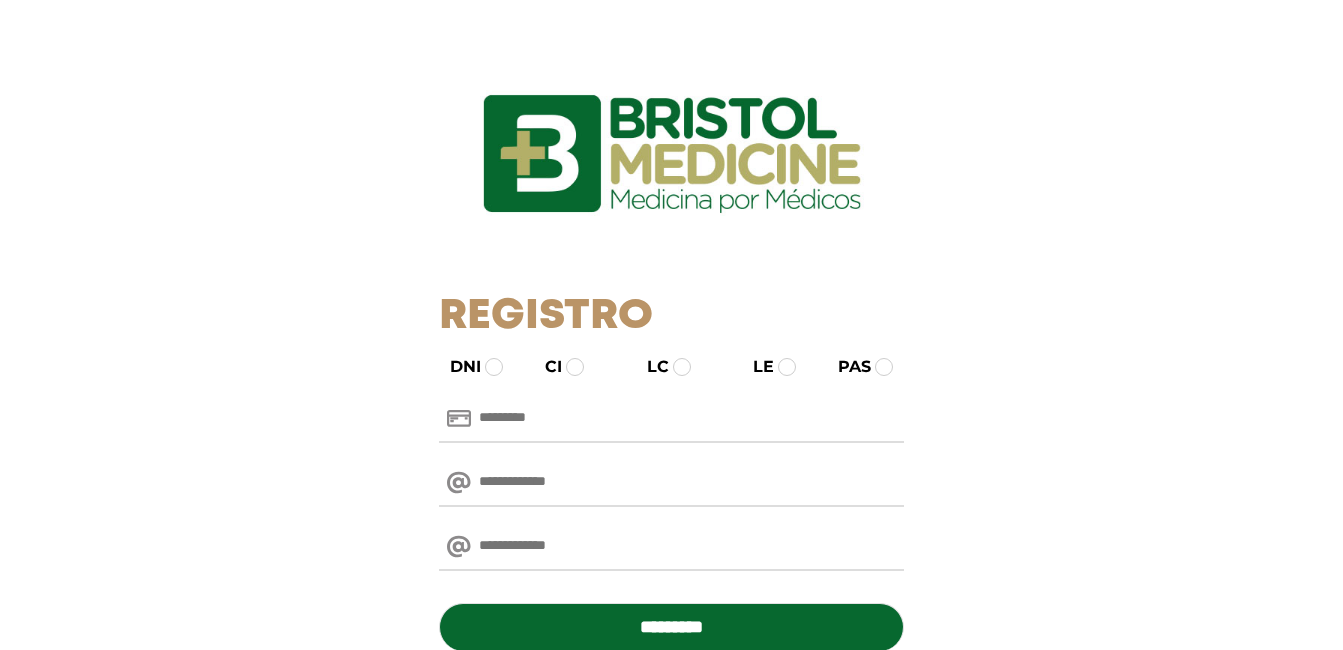 click at bounding box center [671, 419] 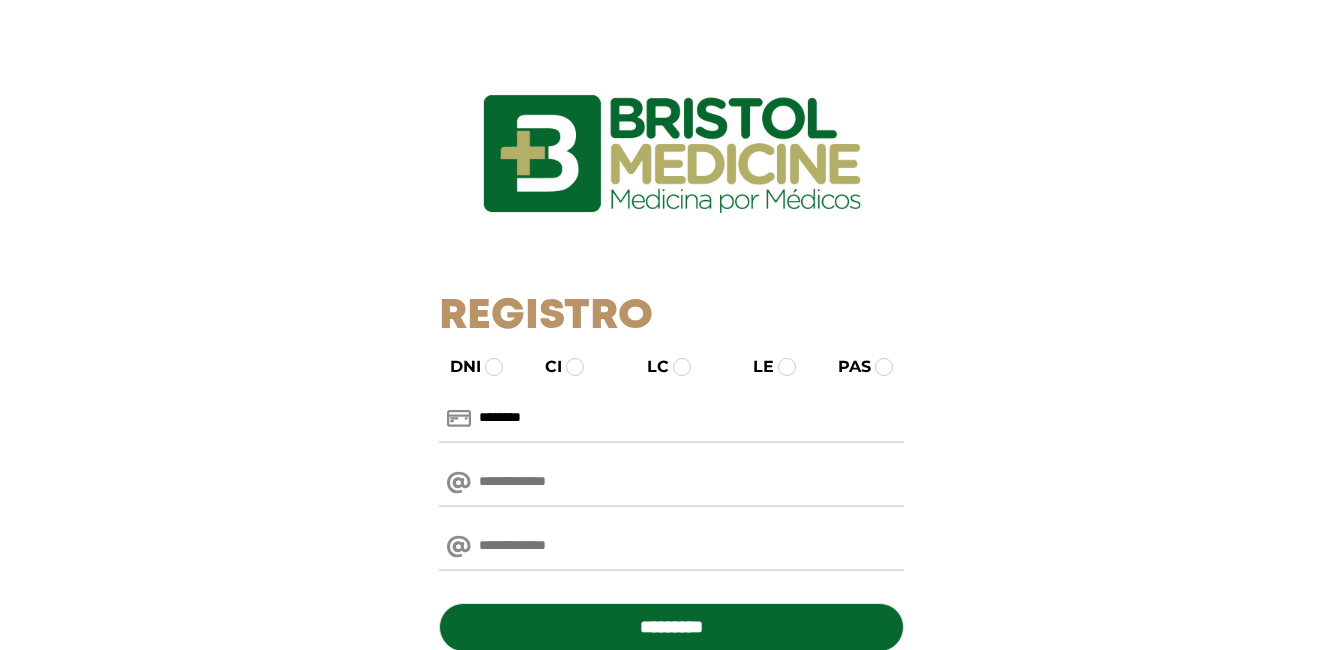 type on "**********" 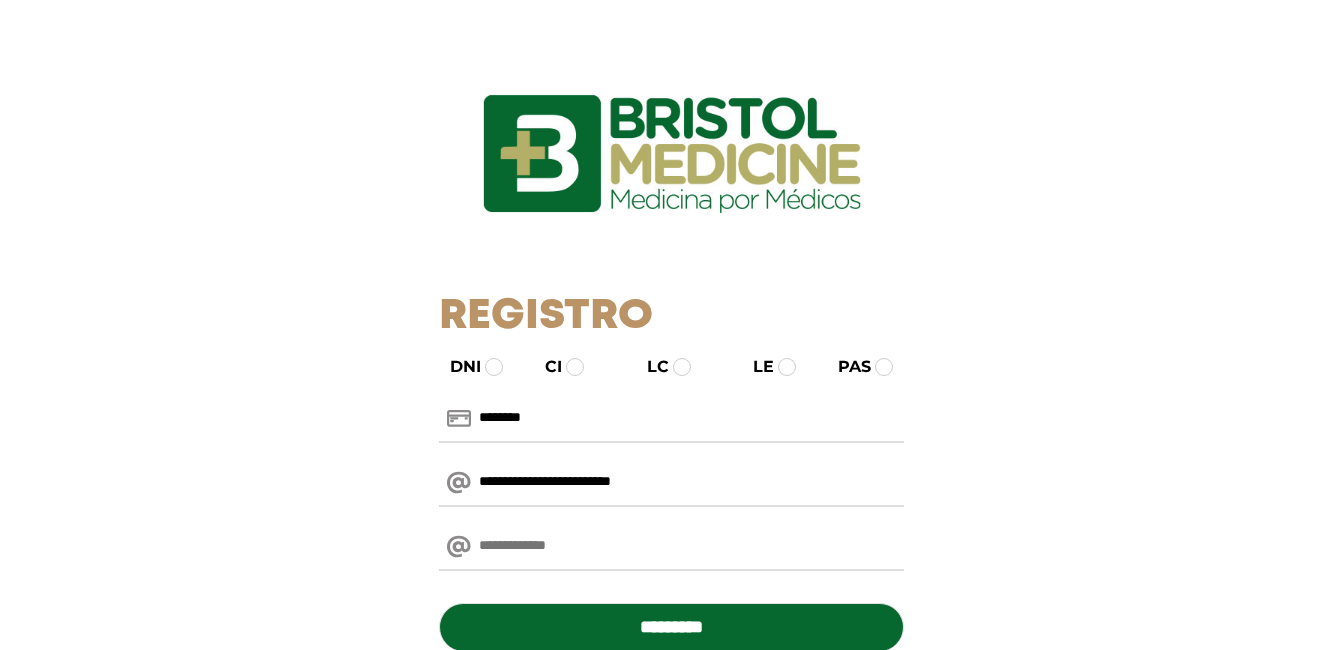 click at bounding box center (671, 547) 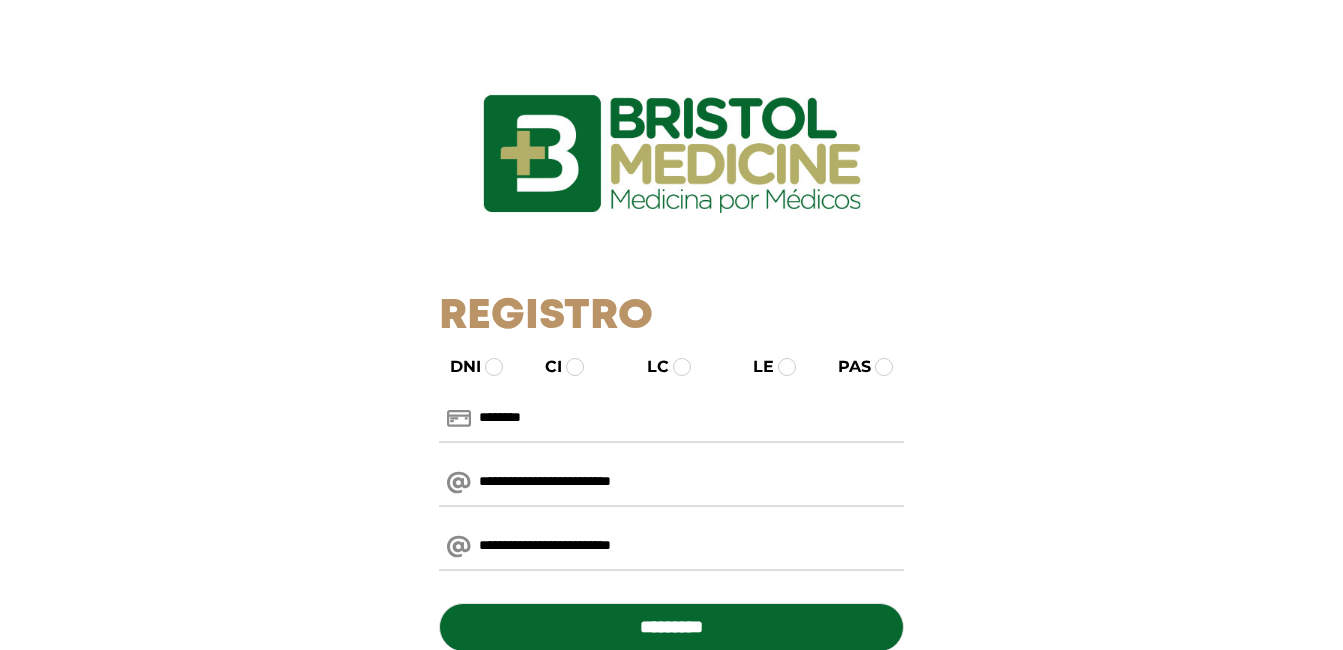 drag, startPoint x: 630, startPoint y: 534, endPoint x: 637, endPoint y: 319, distance: 215.11392 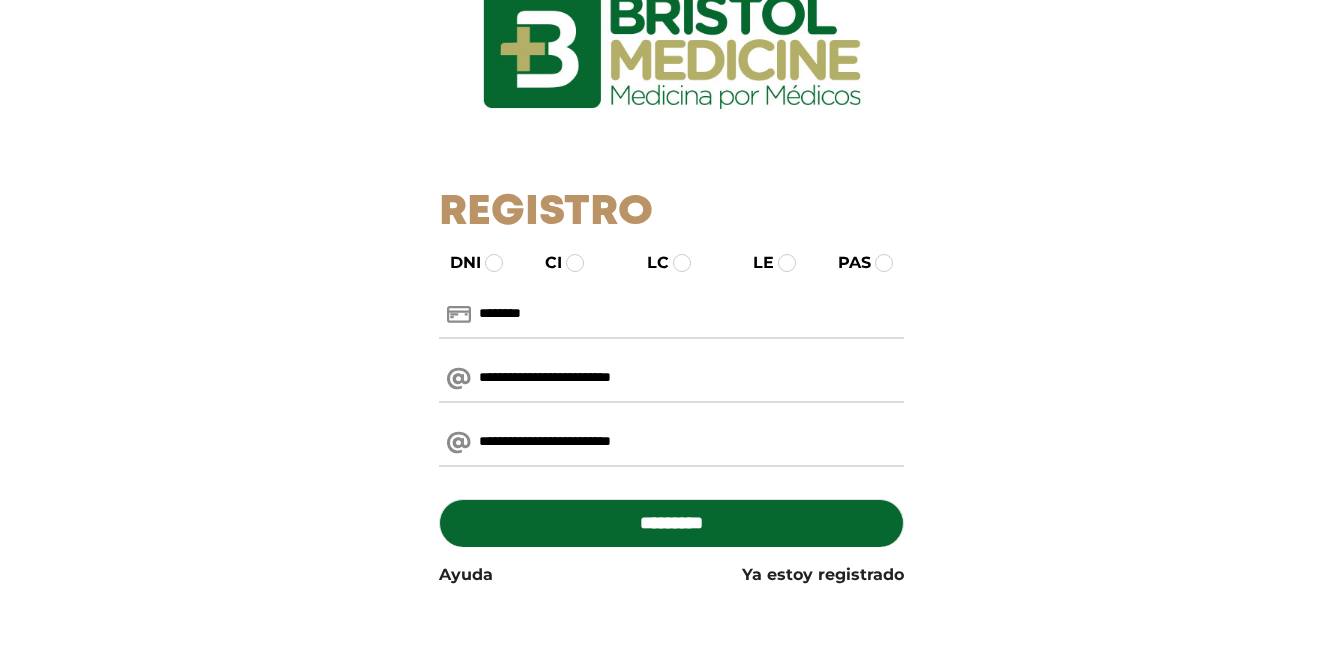 scroll, scrollTop: 109, scrollLeft: 0, axis: vertical 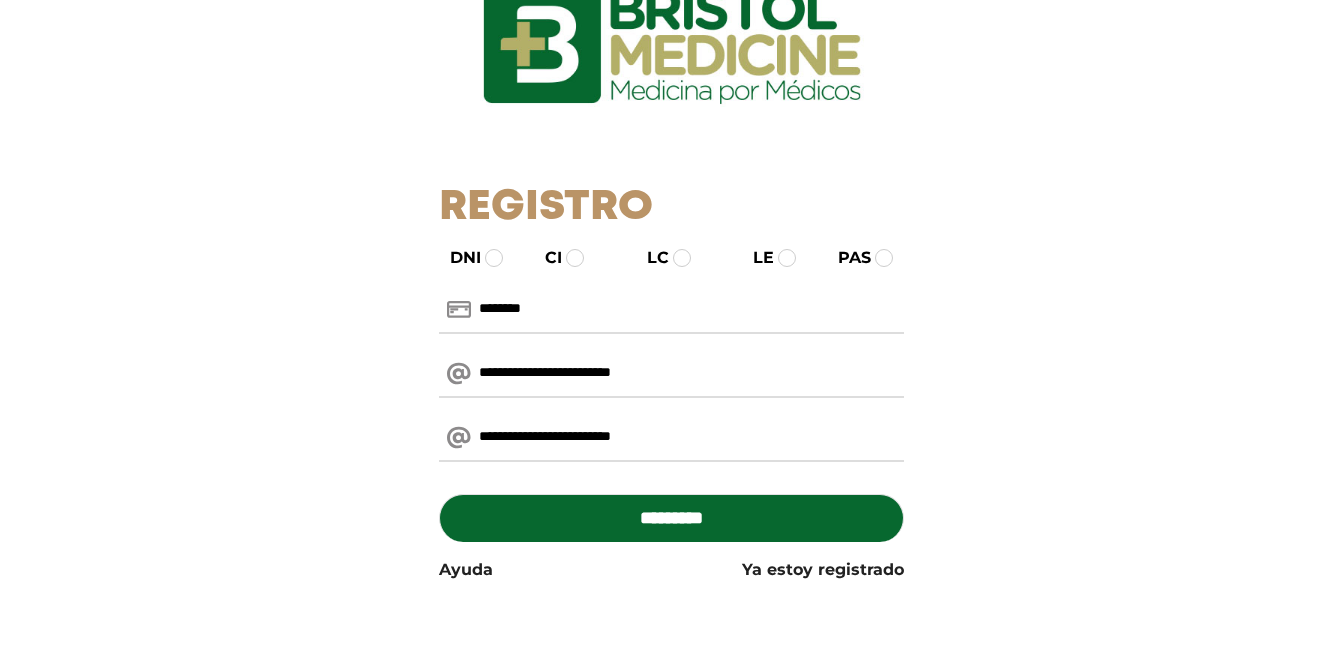 click on "*********" at bounding box center (671, 518) 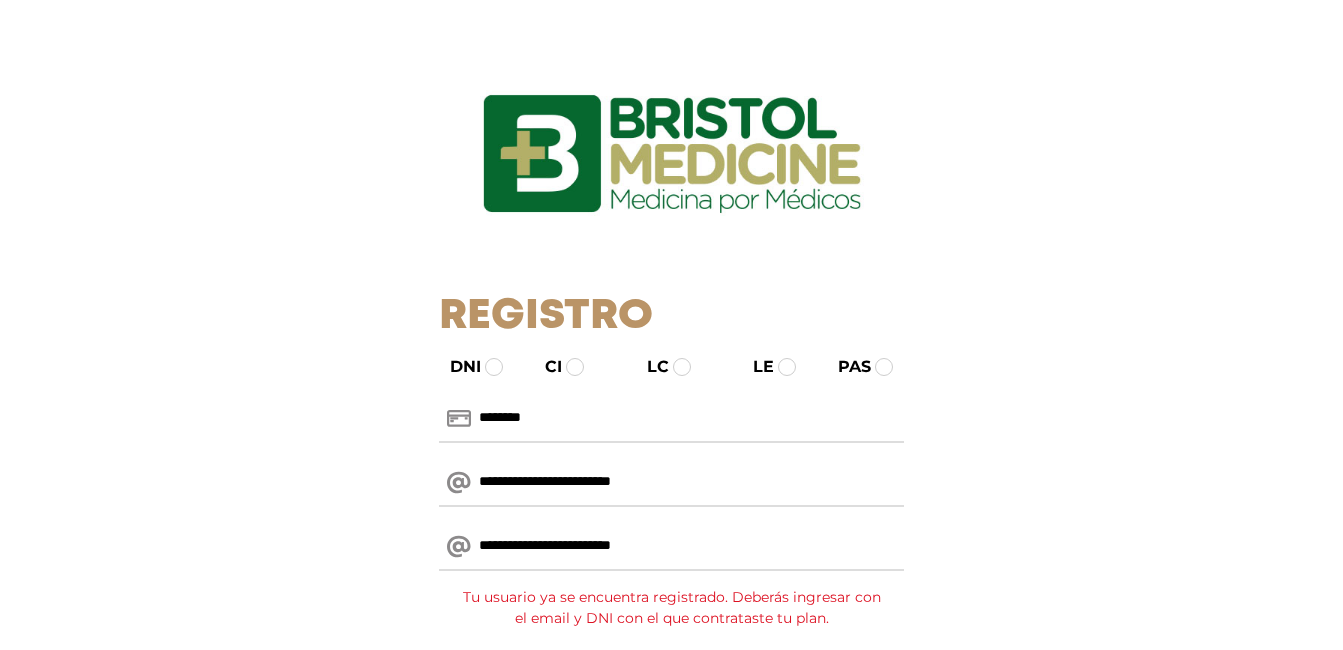 scroll, scrollTop: 0, scrollLeft: 0, axis: both 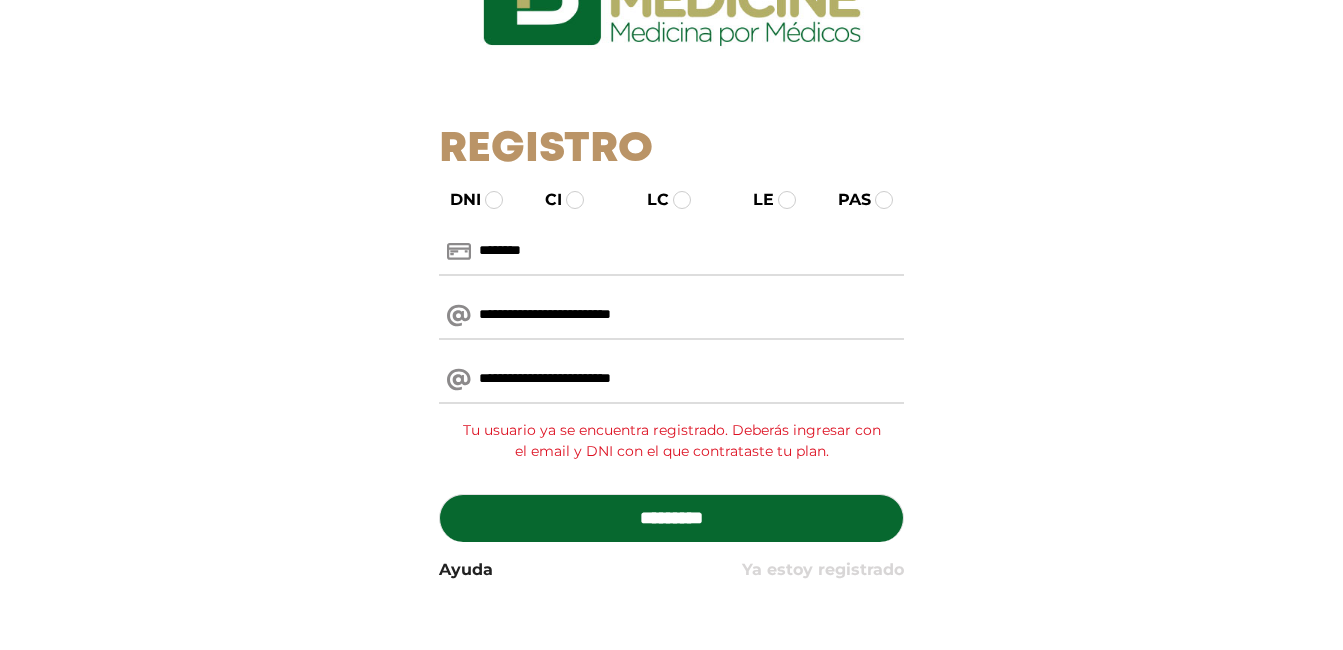 click on "Ya estoy registrado" at bounding box center (823, 570) 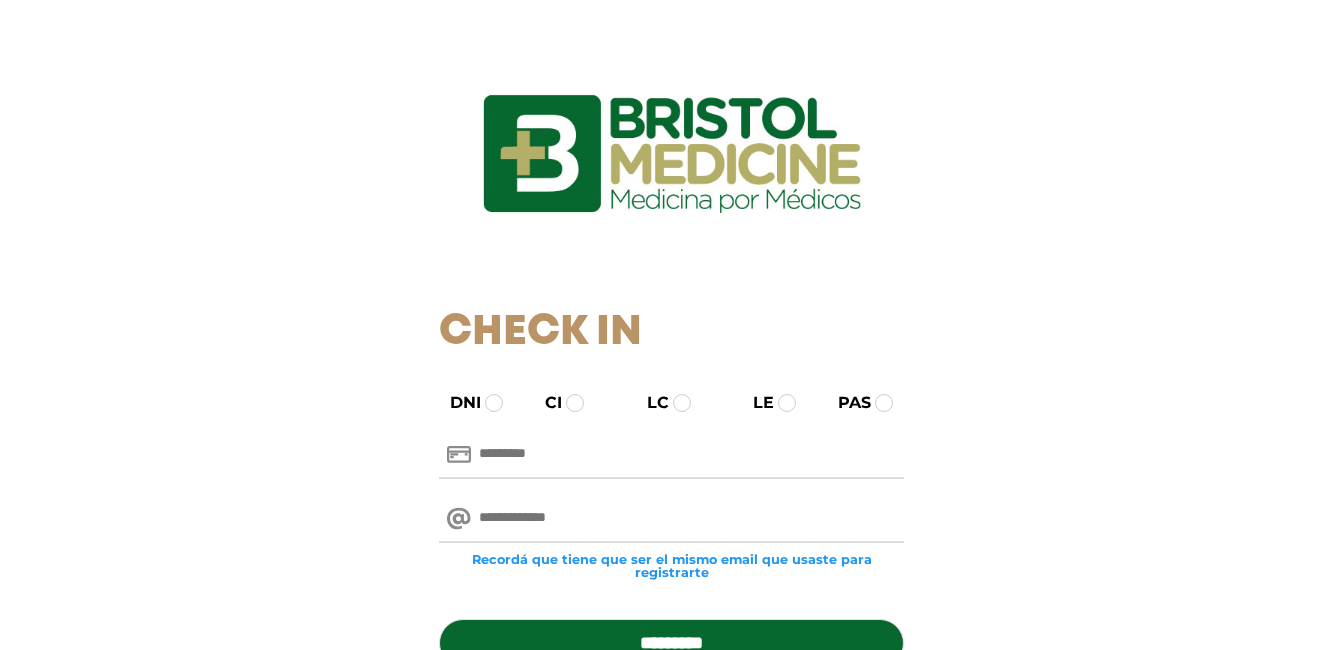 scroll, scrollTop: 0, scrollLeft: 0, axis: both 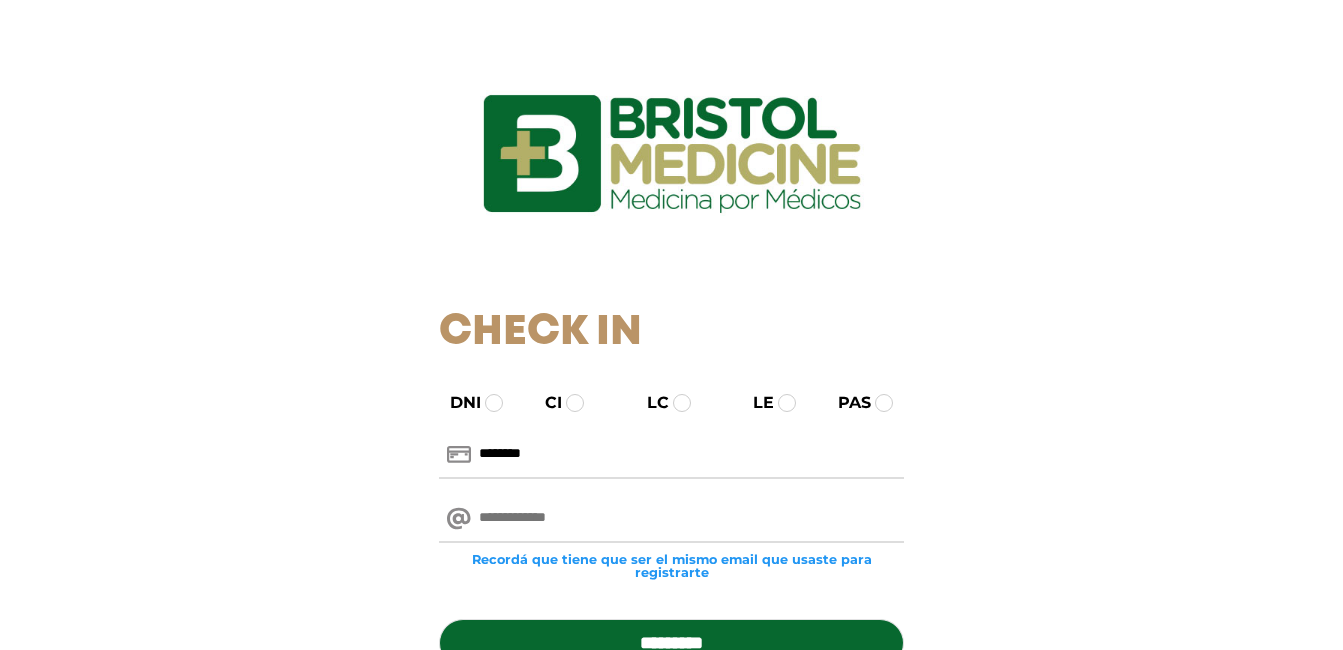 type on "**********" 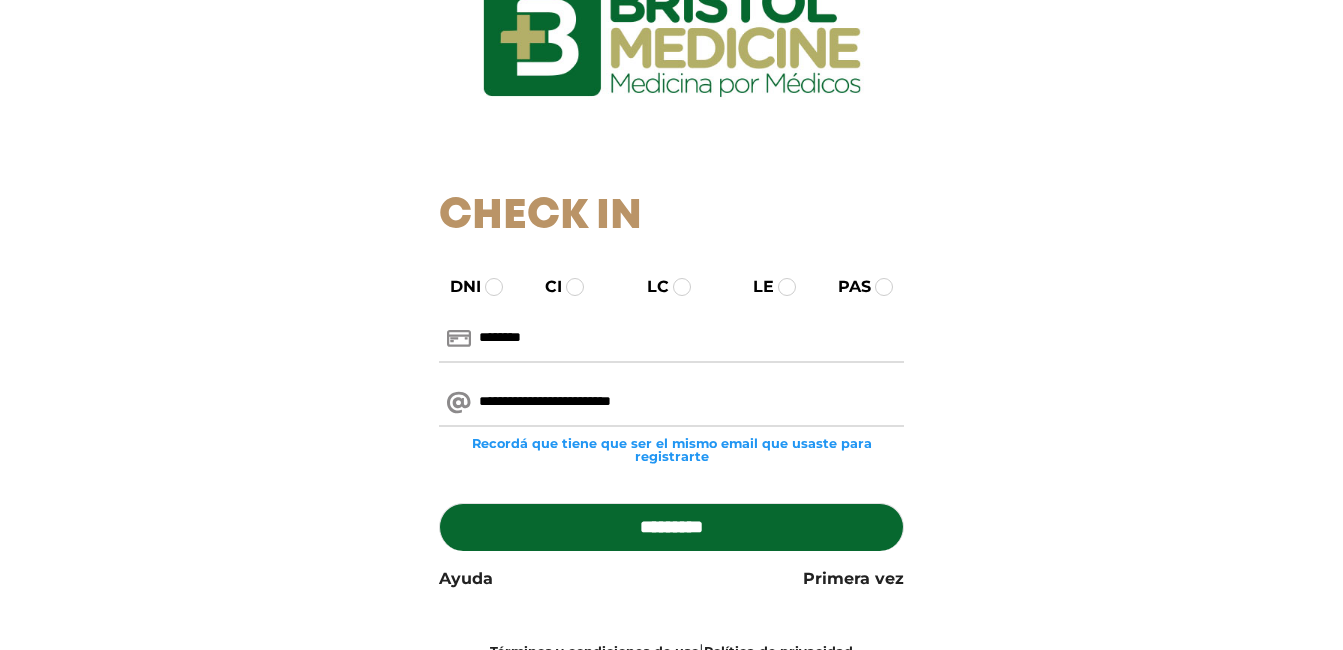 scroll, scrollTop: 163, scrollLeft: 0, axis: vertical 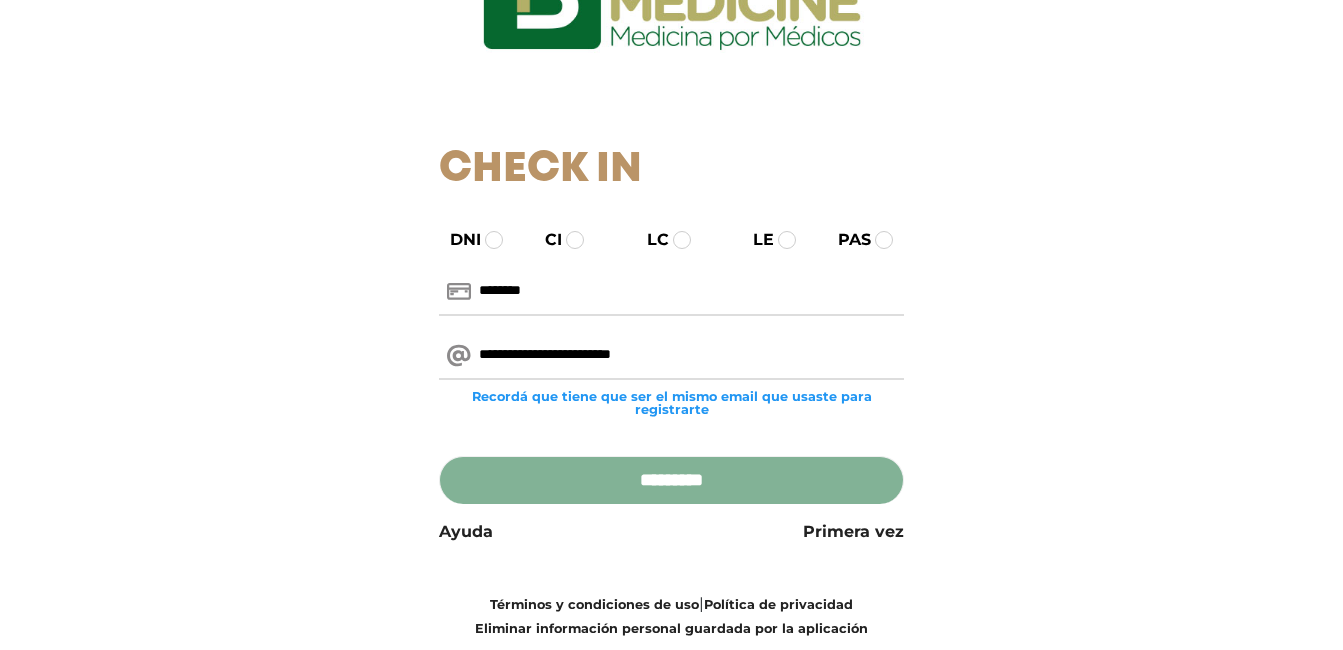 click on "*********" at bounding box center [671, 480] 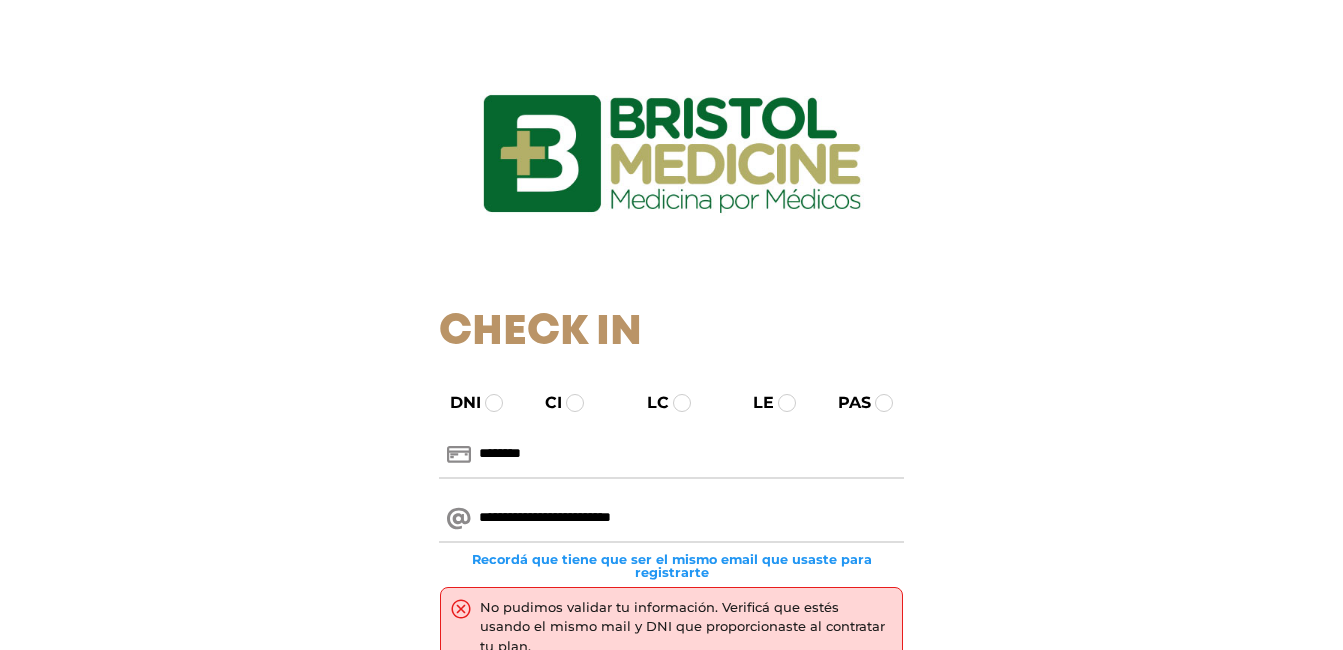 scroll, scrollTop: 0, scrollLeft: 0, axis: both 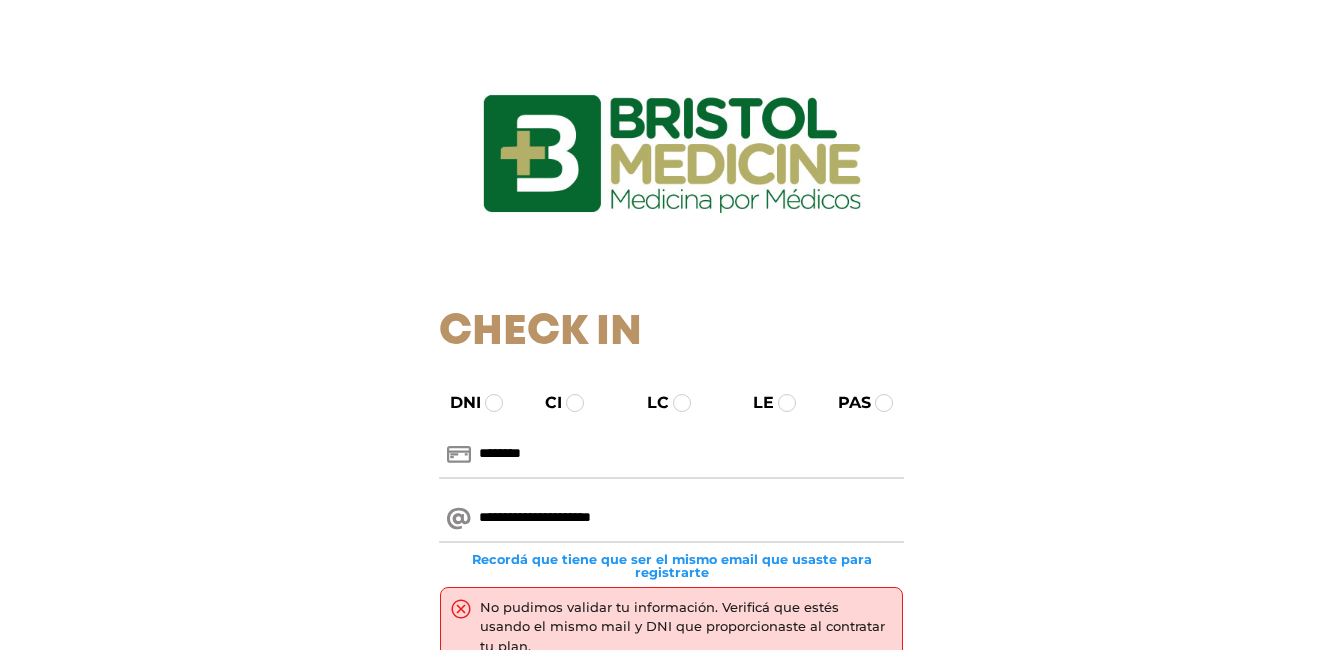 type on "**********" 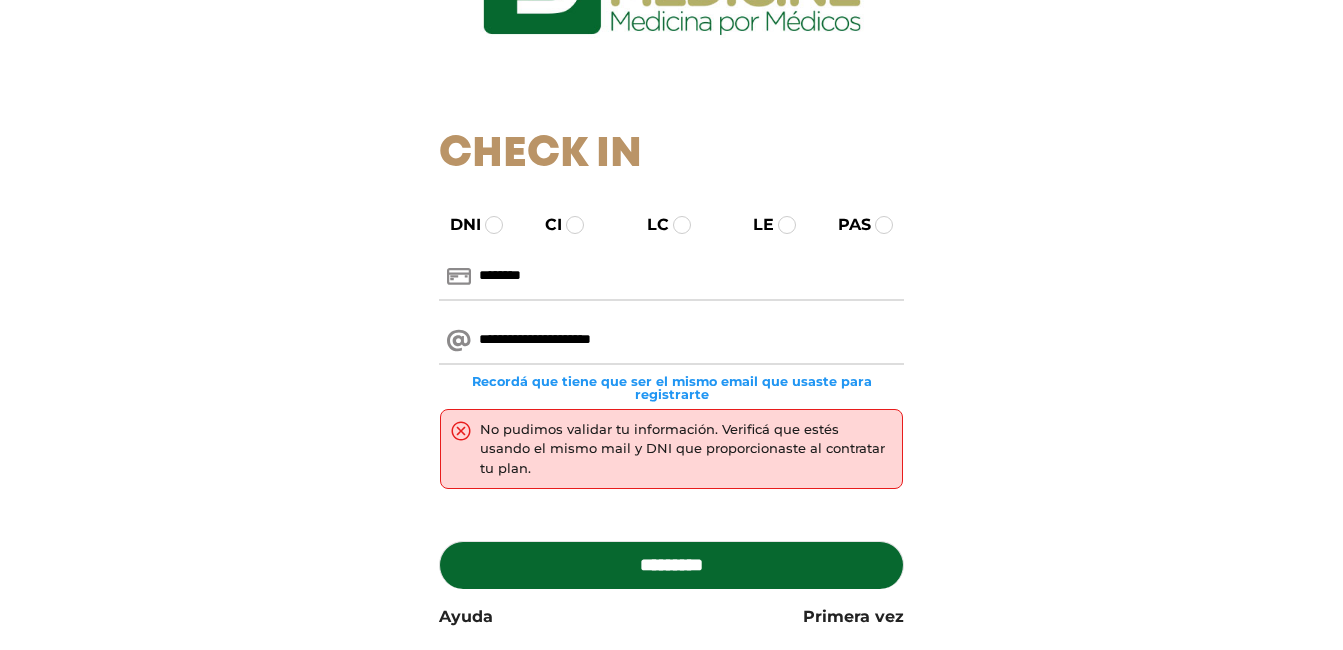 scroll, scrollTop: 179, scrollLeft: 0, axis: vertical 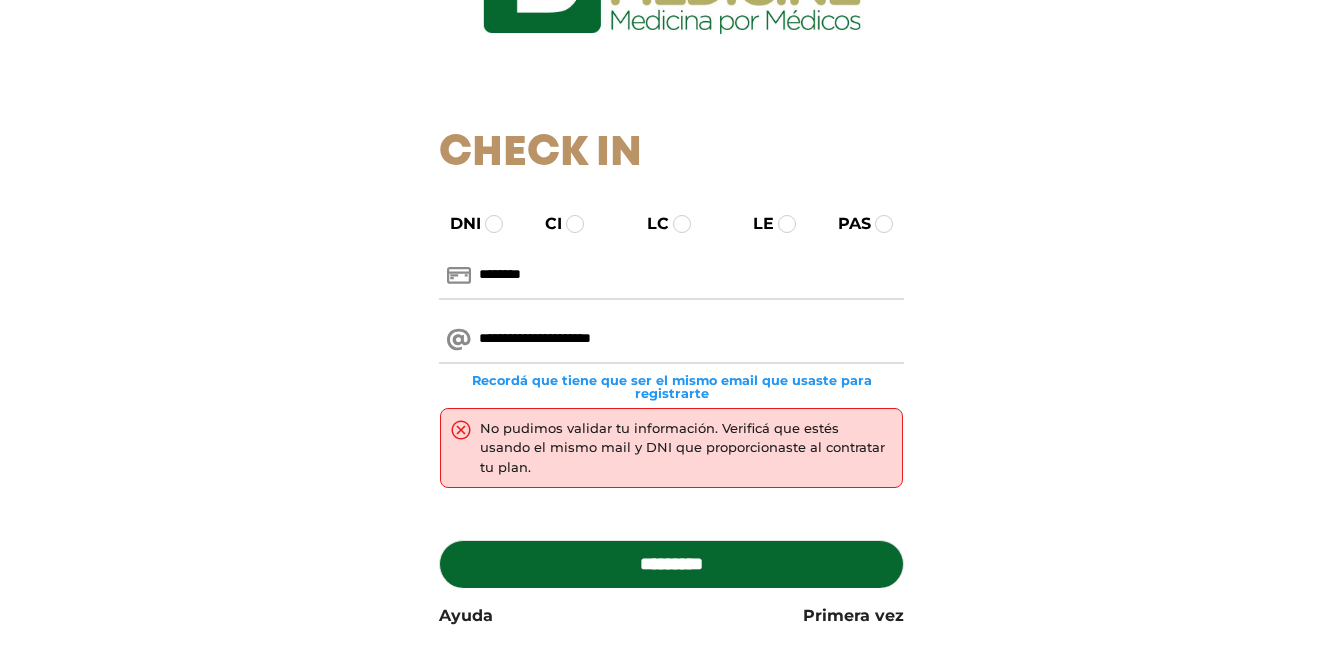 click on "Check In
DNI
CI
LC
LE
PAS
[DOCUMENT_ID]
[DOCUMENT_ID]
Recordá que tiene que ser el mismo email que usaste para registrarte
No pudimos validar tu información. Verificá que estés usando el mismo mail y DNI que proporcionaste al contratar tu plan.
[DOCUMENT_ID]
Ayuda
Primera vez
Términos y condiciones de uso  |
Política de privacidad
Eliminar información personal guardada por la aplicación" at bounding box center (671, 306) 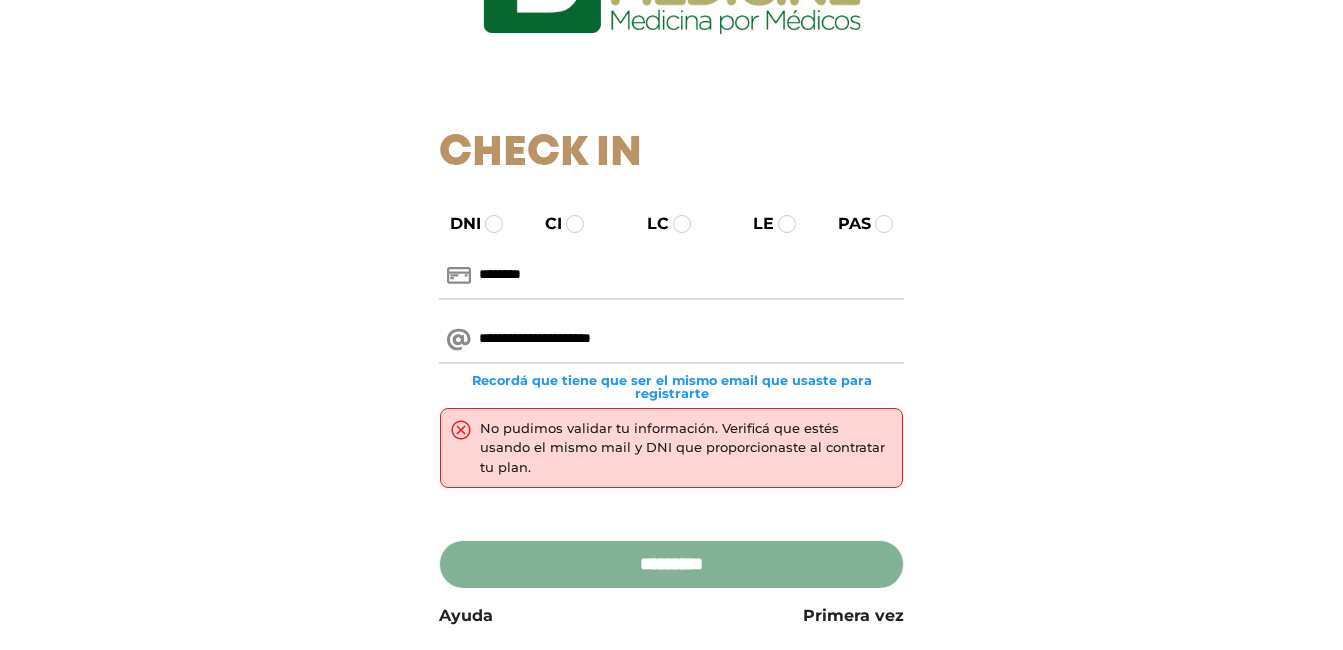 click on "*********" at bounding box center [671, 564] 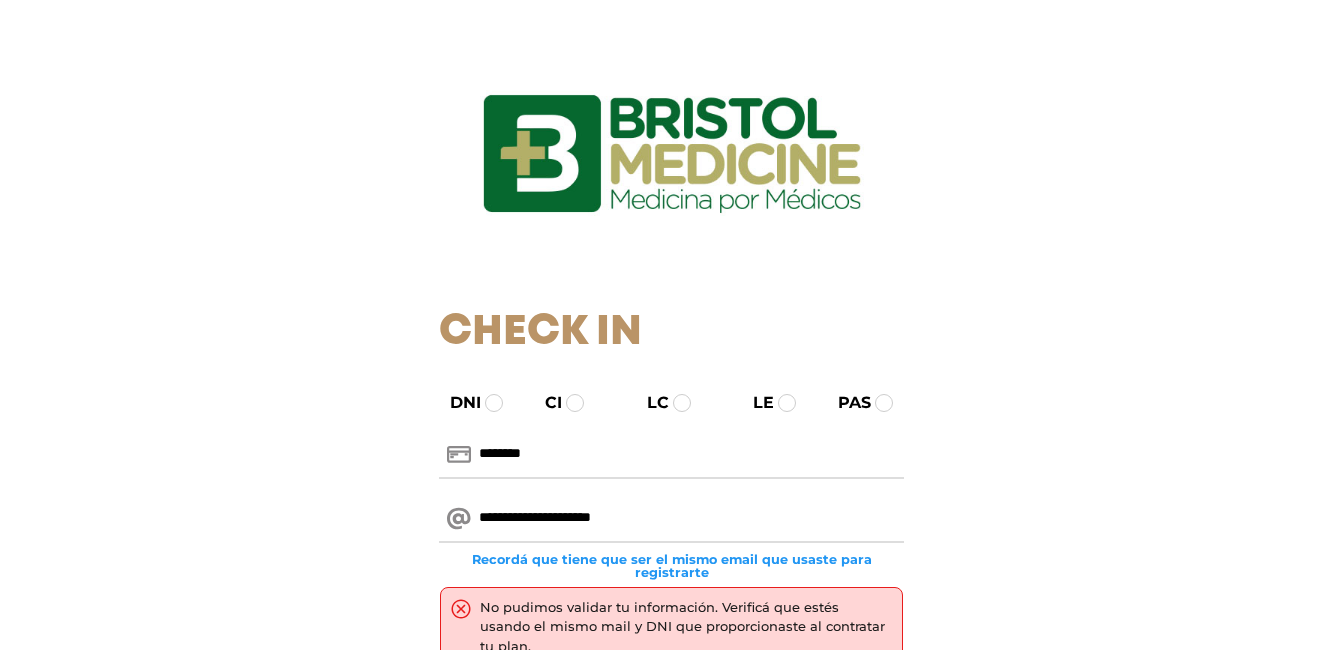 scroll, scrollTop: 0, scrollLeft: 0, axis: both 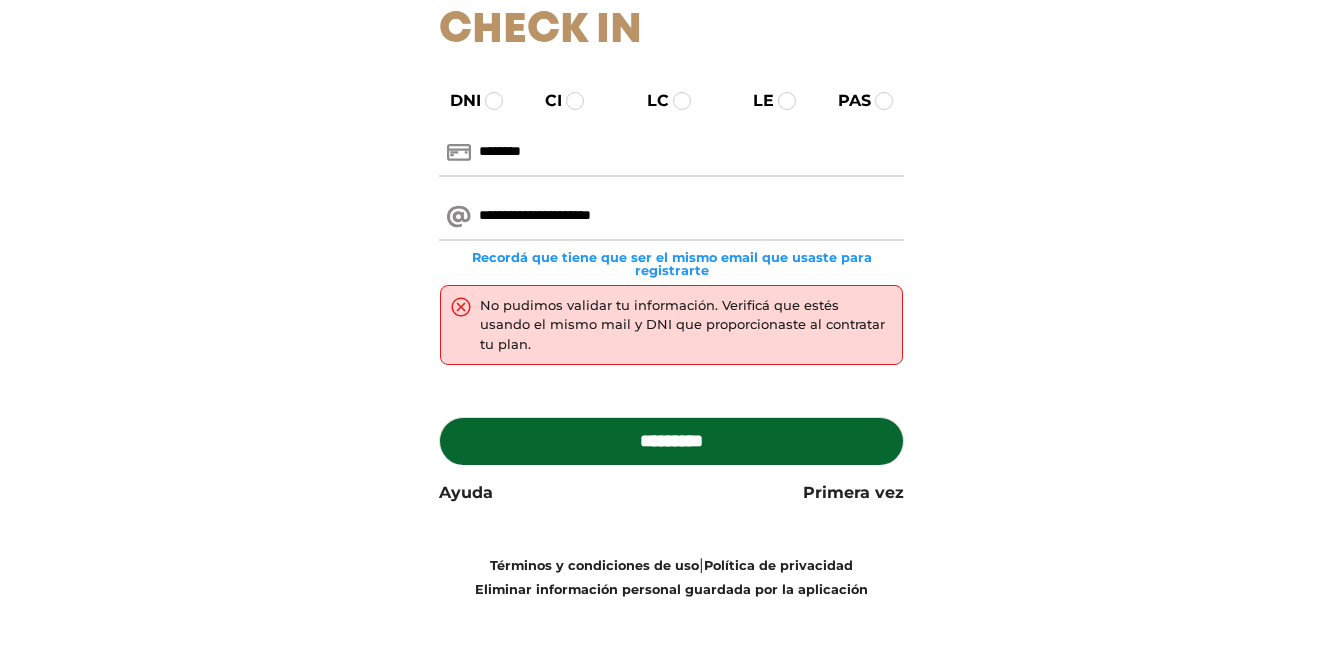 click on "Check In
DNI
CI
LC
LE
PAS
[DOCUMENT_ID]
[DOCUMENT_ID]
Recordá que tiene que ser el mismo email que usaste para registrarte
No pudimos validar tu información. Verificá que estés usando el mismo mail y DNI que proporcionaste al contratar tu plan.
[DOCUMENT_ID]
Ayuda
Primera vez
Términos y condiciones de uso  |
Política de privacidad
Eliminar información personal guardada por la aplicación" at bounding box center [671, 183] 